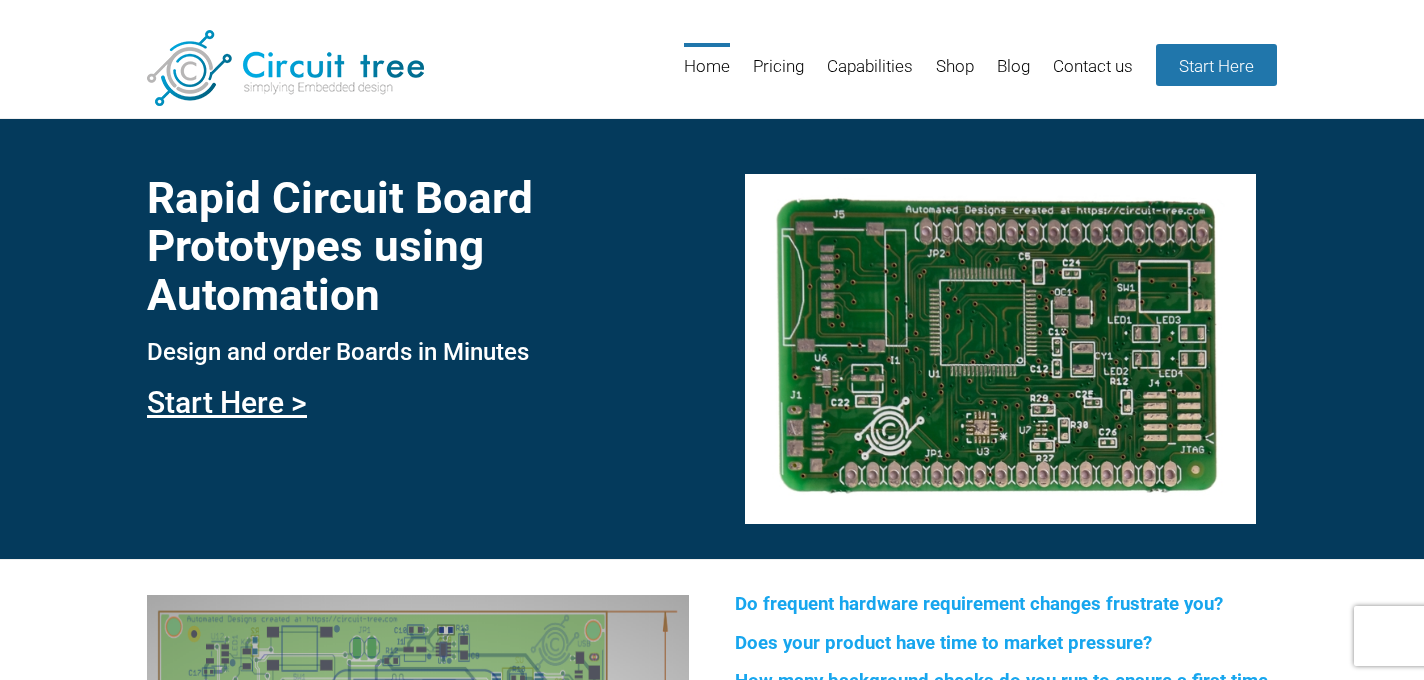 scroll, scrollTop: 0, scrollLeft: 0, axis: both 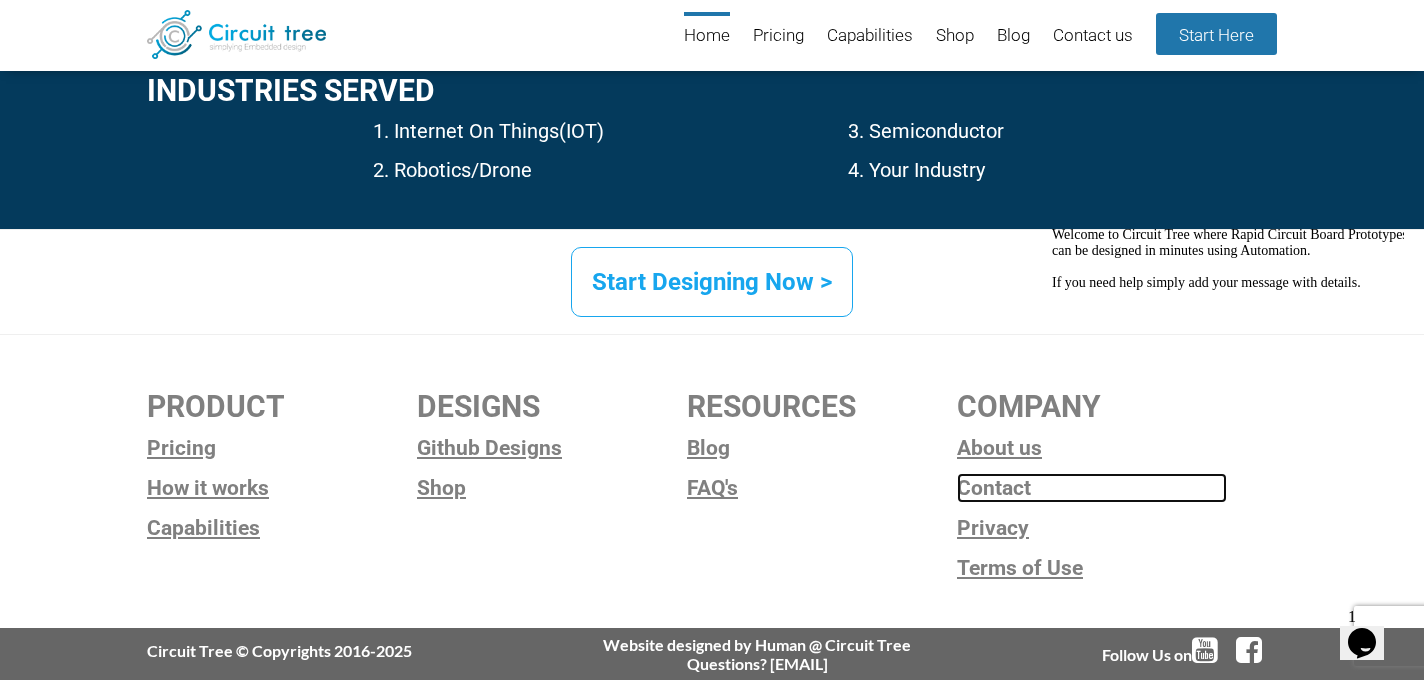 click on "Contact" at bounding box center [1092, 488] 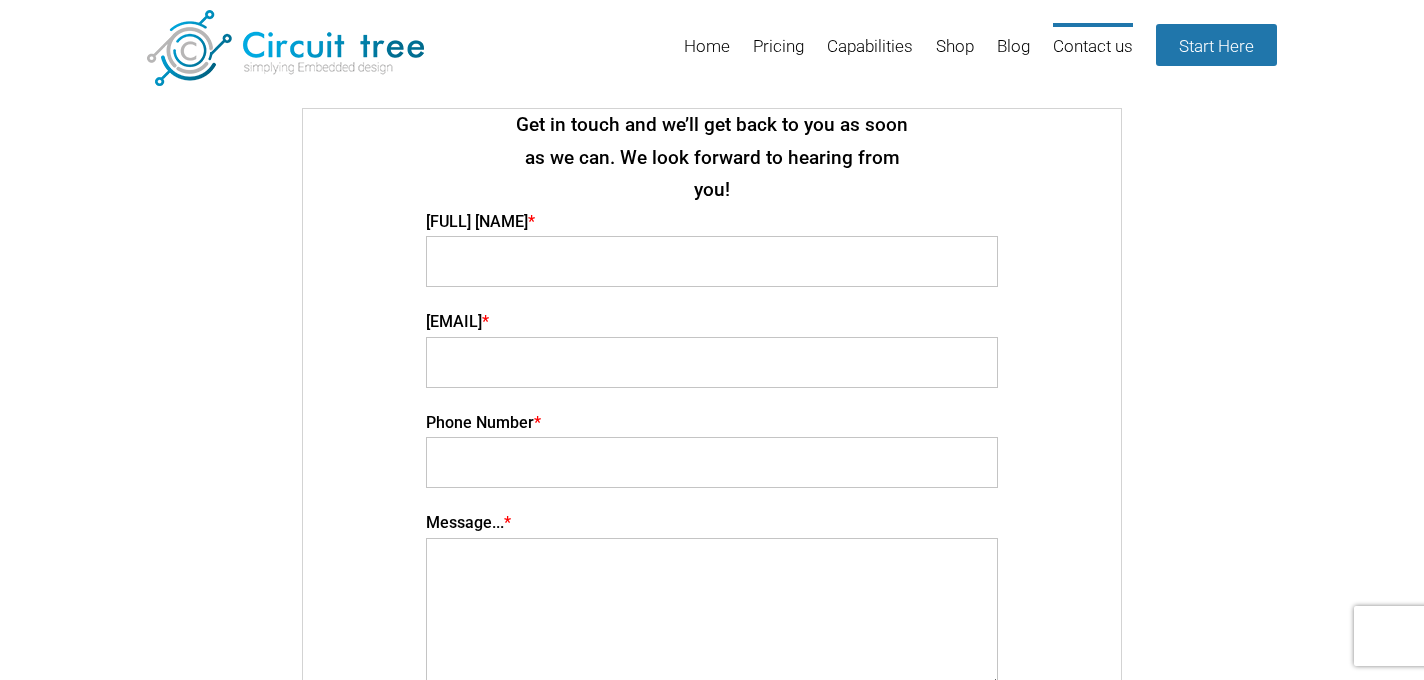 scroll, scrollTop: 0, scrollLeft: 0, axis: both 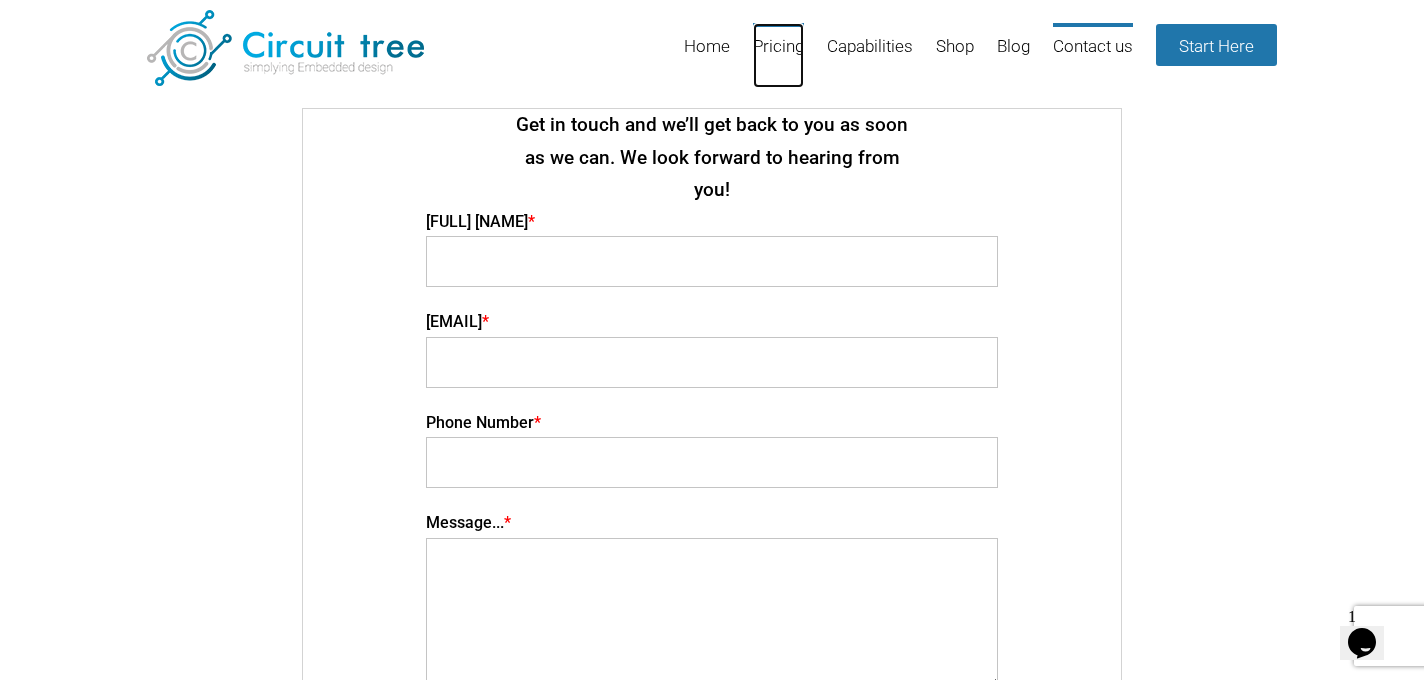 click on "Pricing" at bounding box center (778, 55) 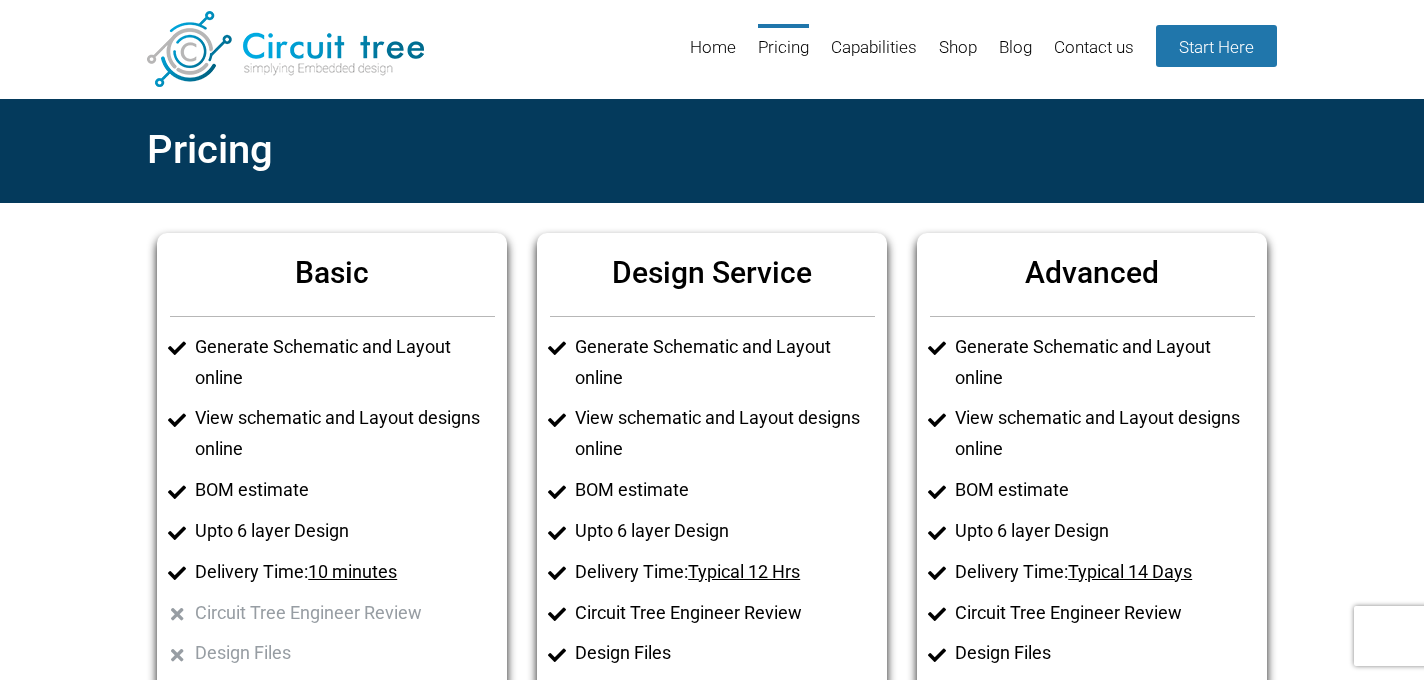 scroll, scrollTop: 0, scrollLeft: 0, axis: both 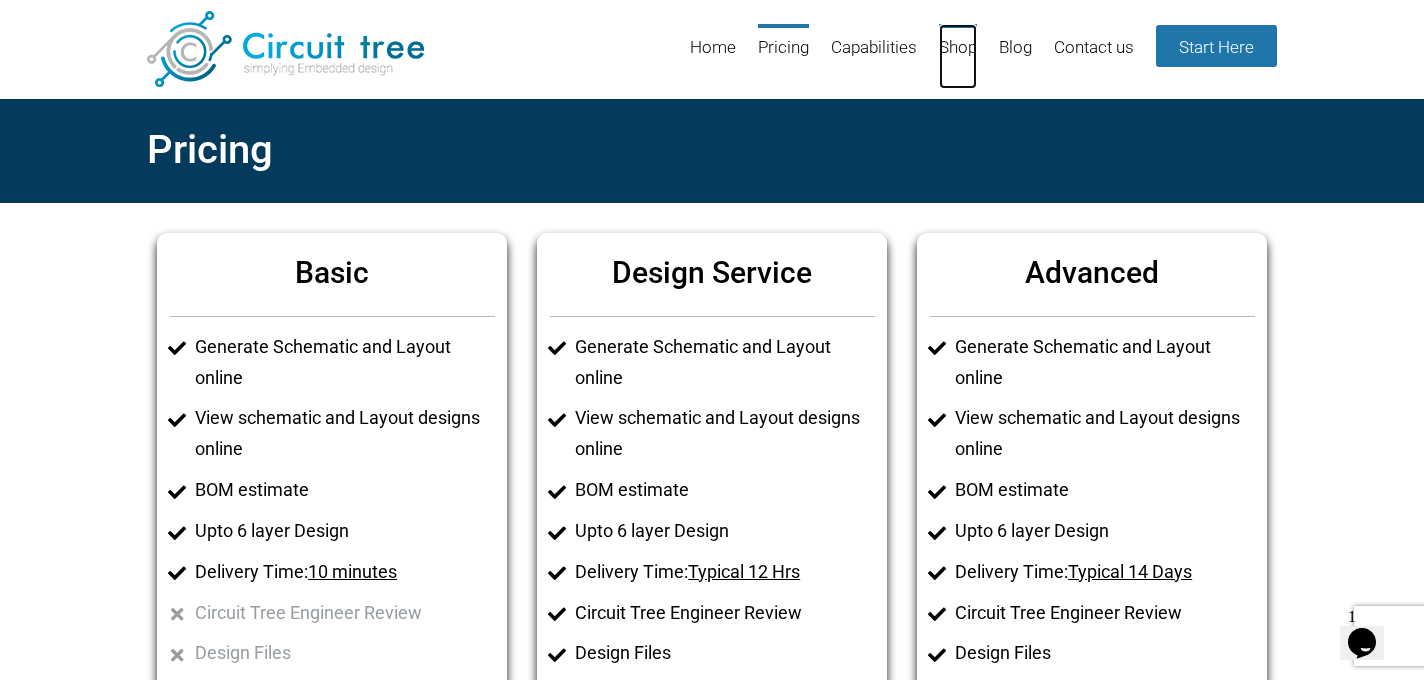 click on "Shop" at bounding box center (958, 56) 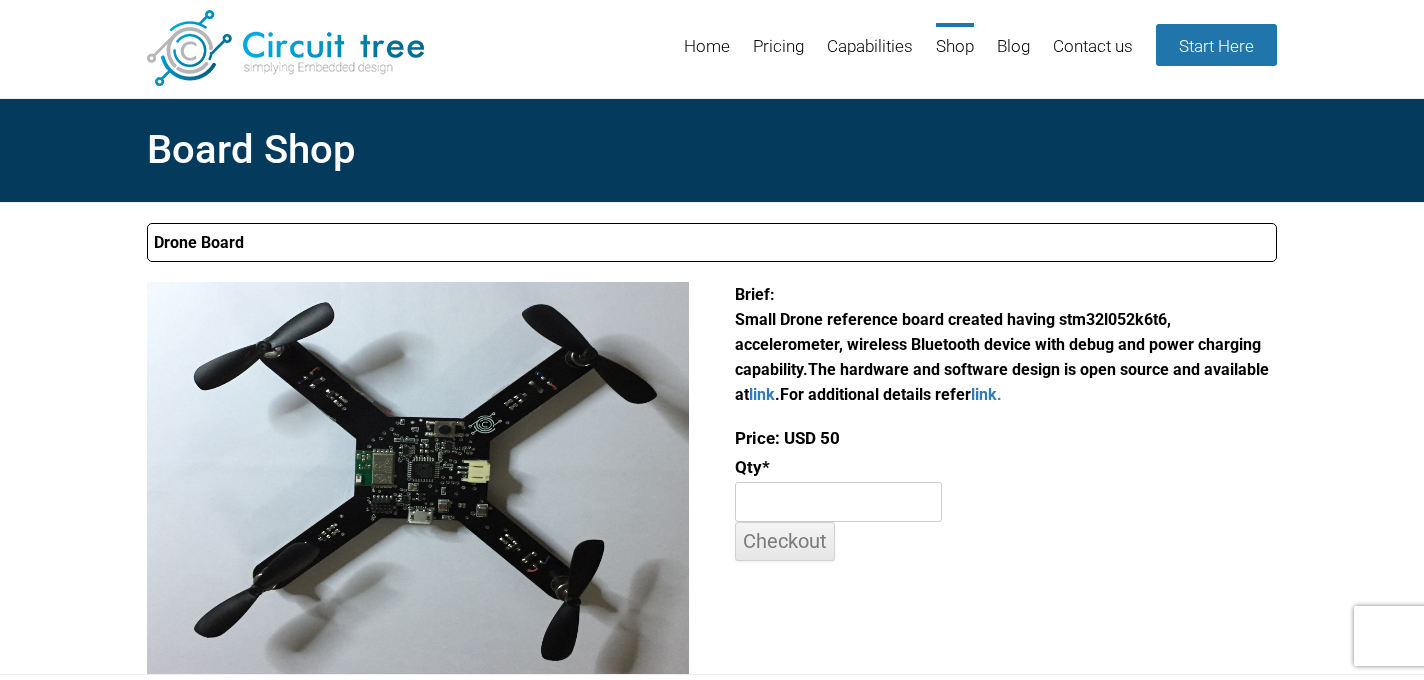 scroll, scrollTop: 0, scrollLeft: 0, axis: both 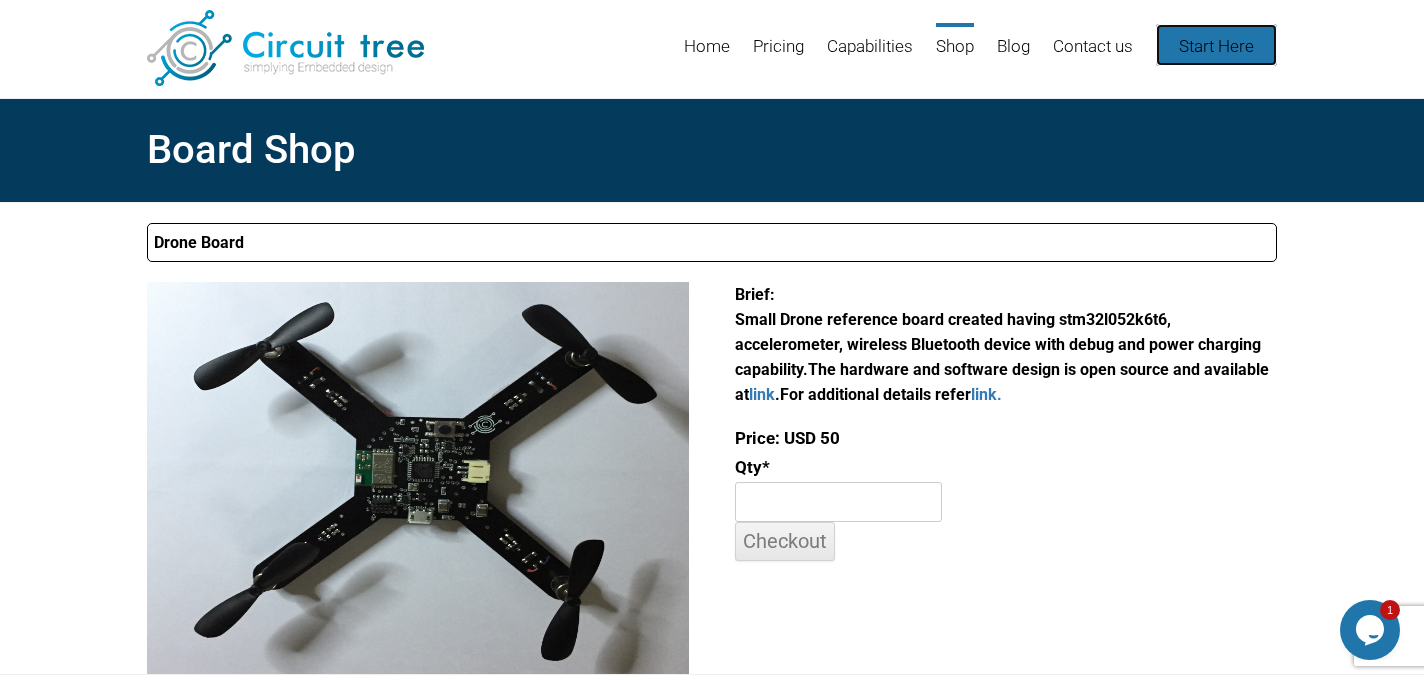 click on "Start Here" at bounding box center [1216, 45] 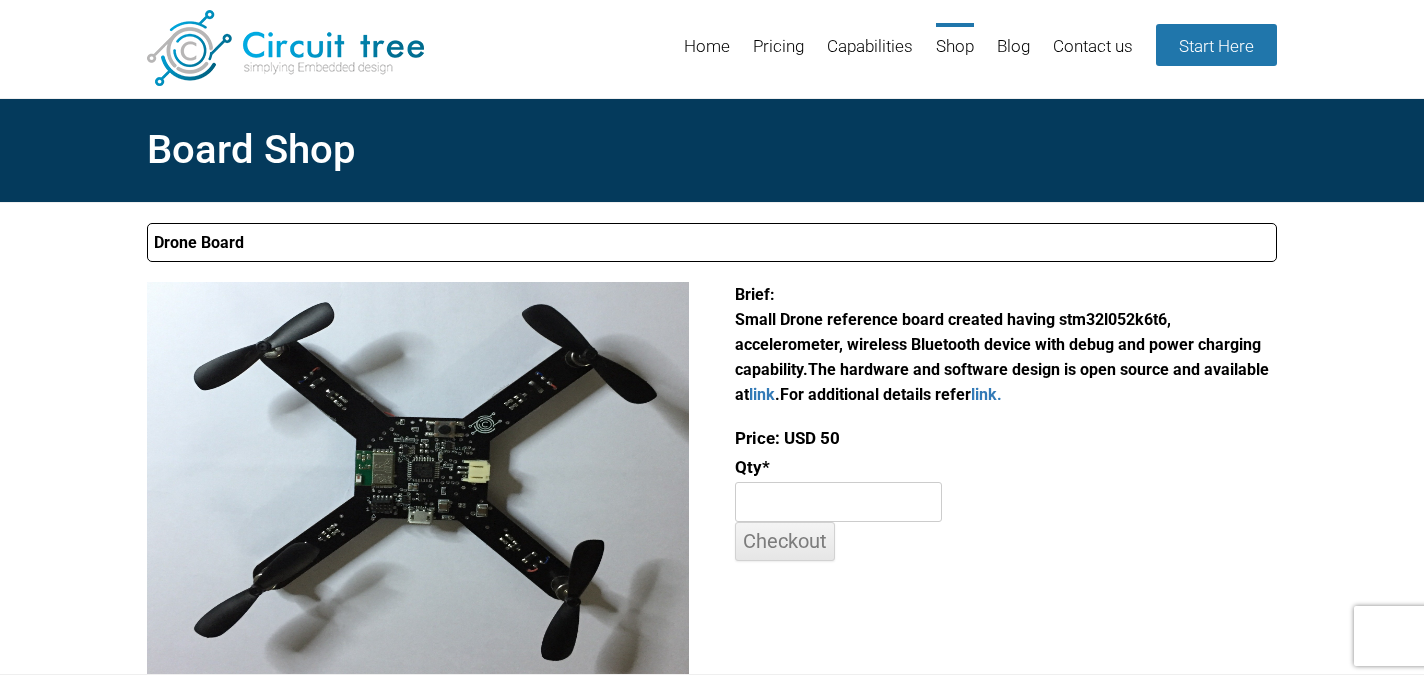 scroll, scrollTop: 0, scrollLeft: 0, axis: both 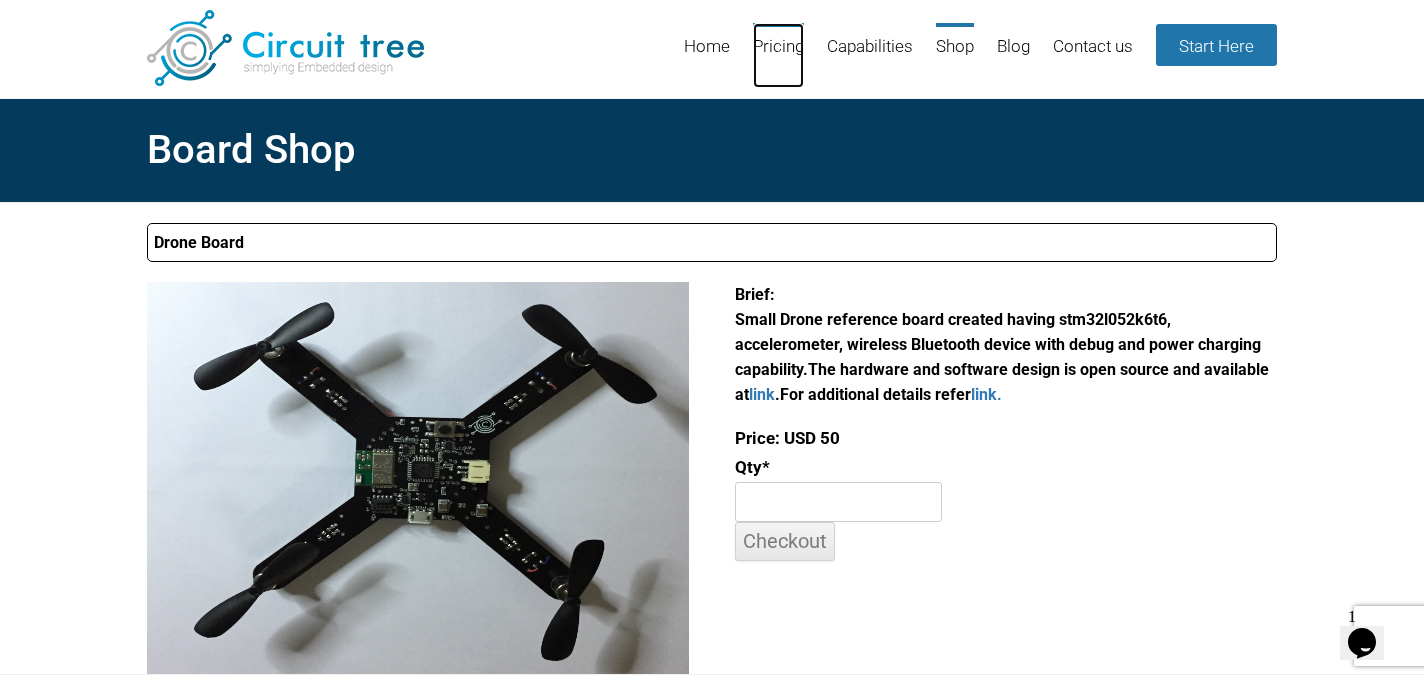 click on "Pricing" at bounding box center [778, 55] 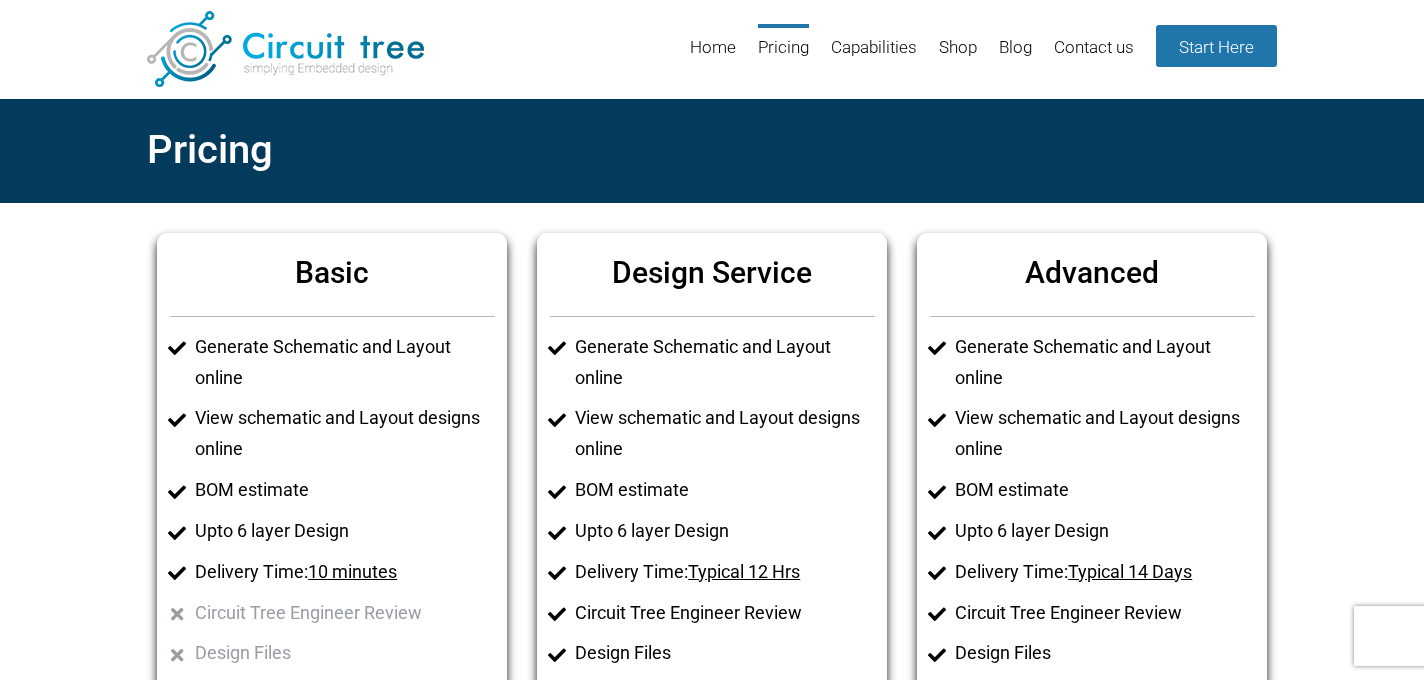 scroll, scrollTop: 0, scrollLeft: 0, axis: both 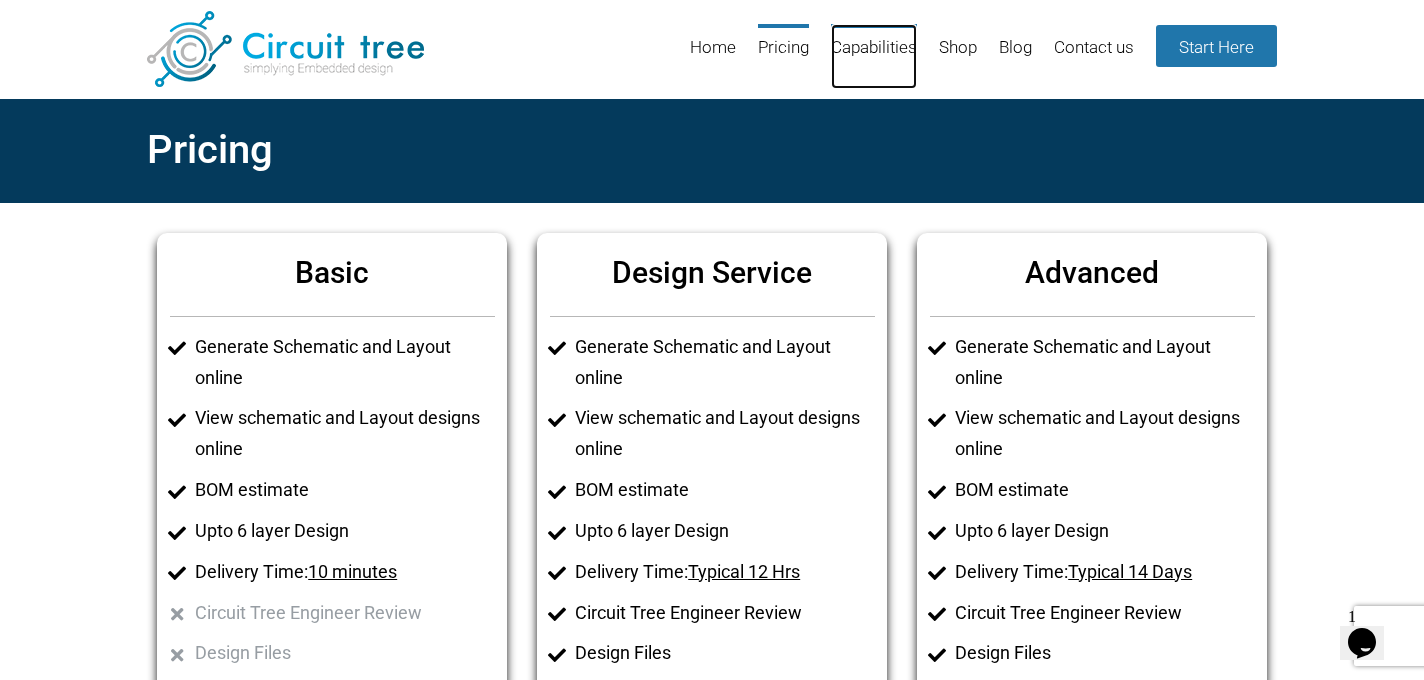 click on "Capabilities" at bounding box center (874, 56) 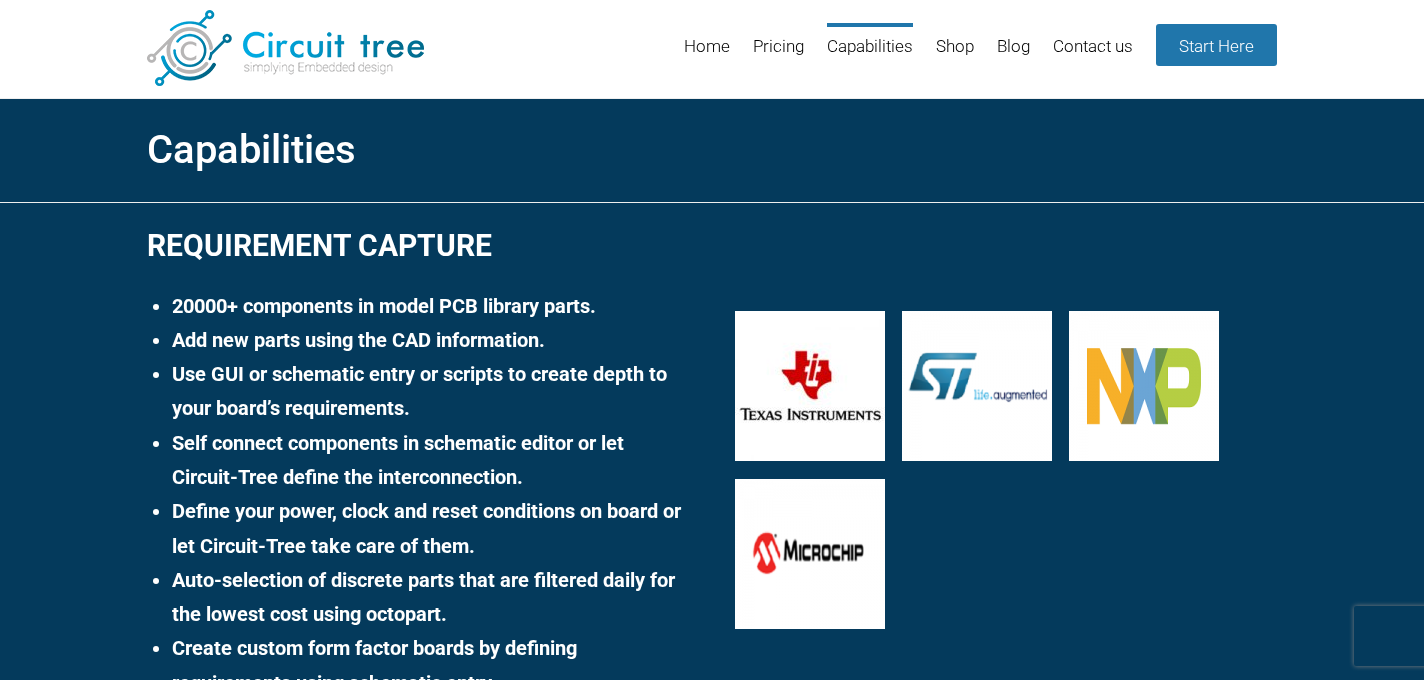 scroll, scrollTop: 0, scrollLeft: 0, axis: both 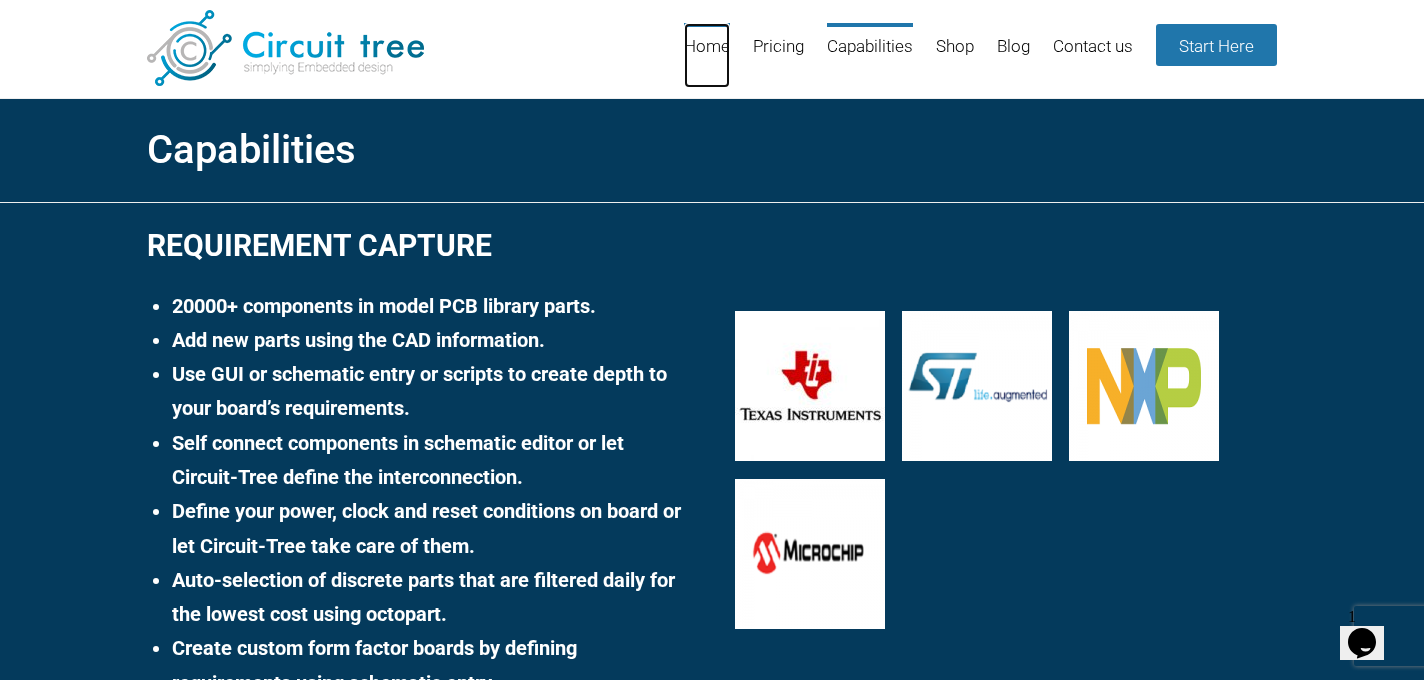 click on "Home" at bounding box center (707, 55) 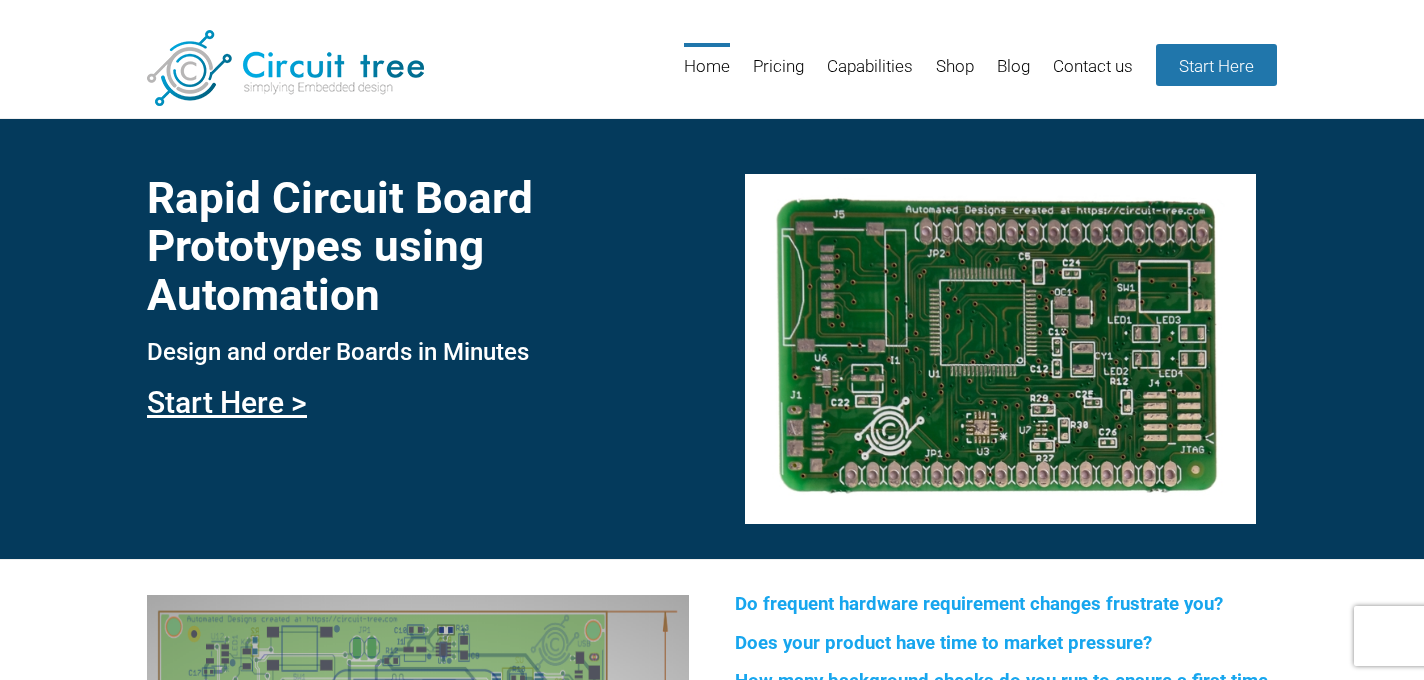 scroll, scrollTop: 0, scrollLeft: 0, axis: both 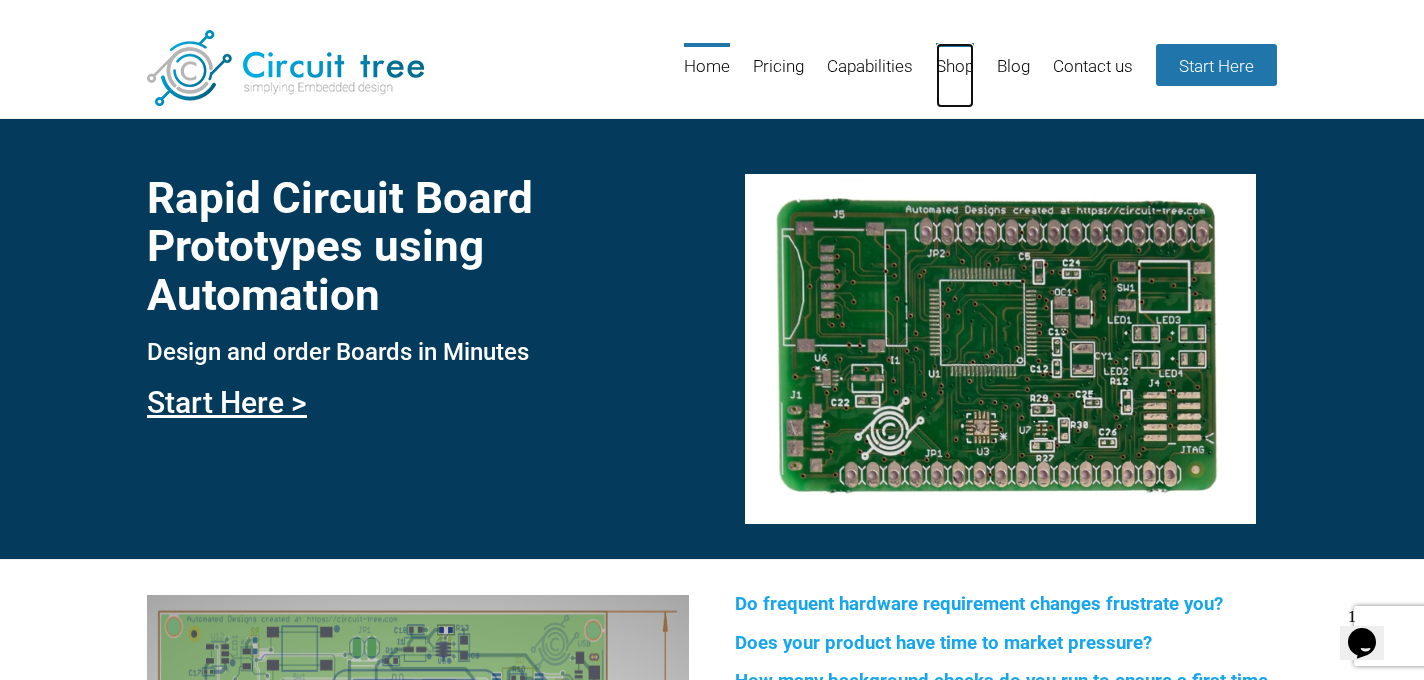 click on "Shop" at bounding box center (955, 75) 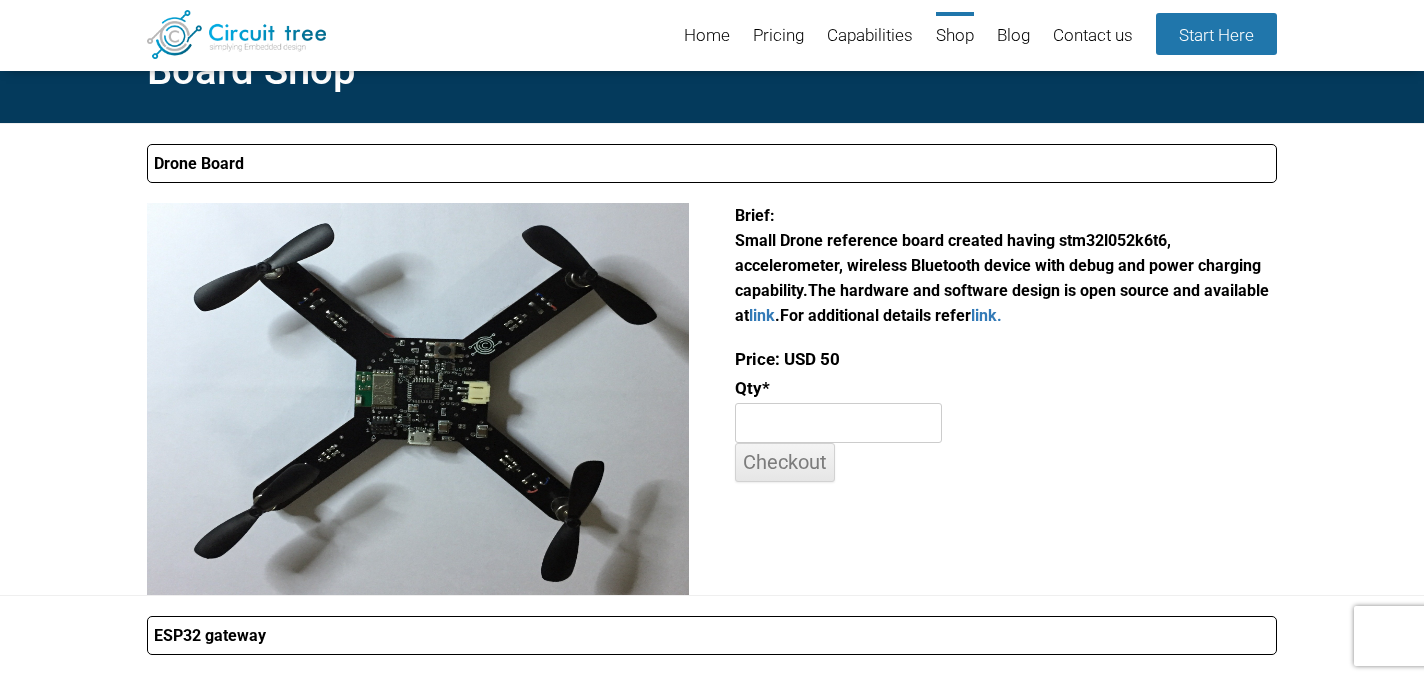 scroll, scrollTop: 288, scrollLeft: 0, axis: vertical 